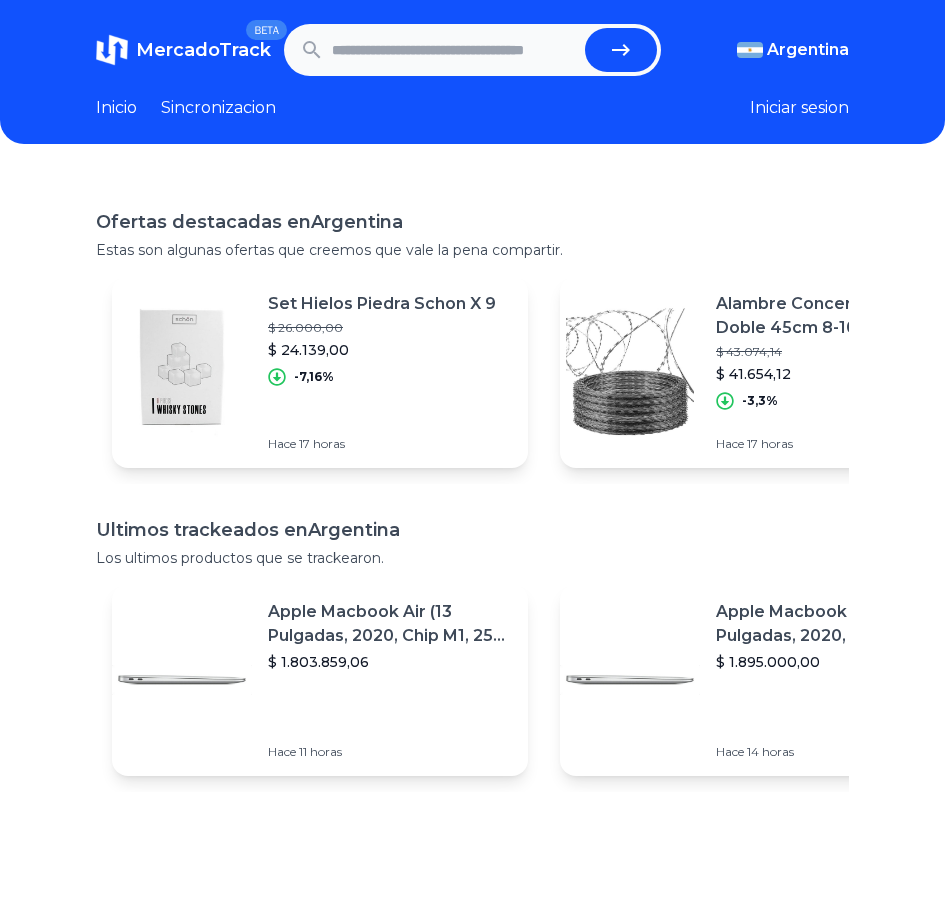 scroll, scrollTop: 0, scrollLeft: 0, axis: both 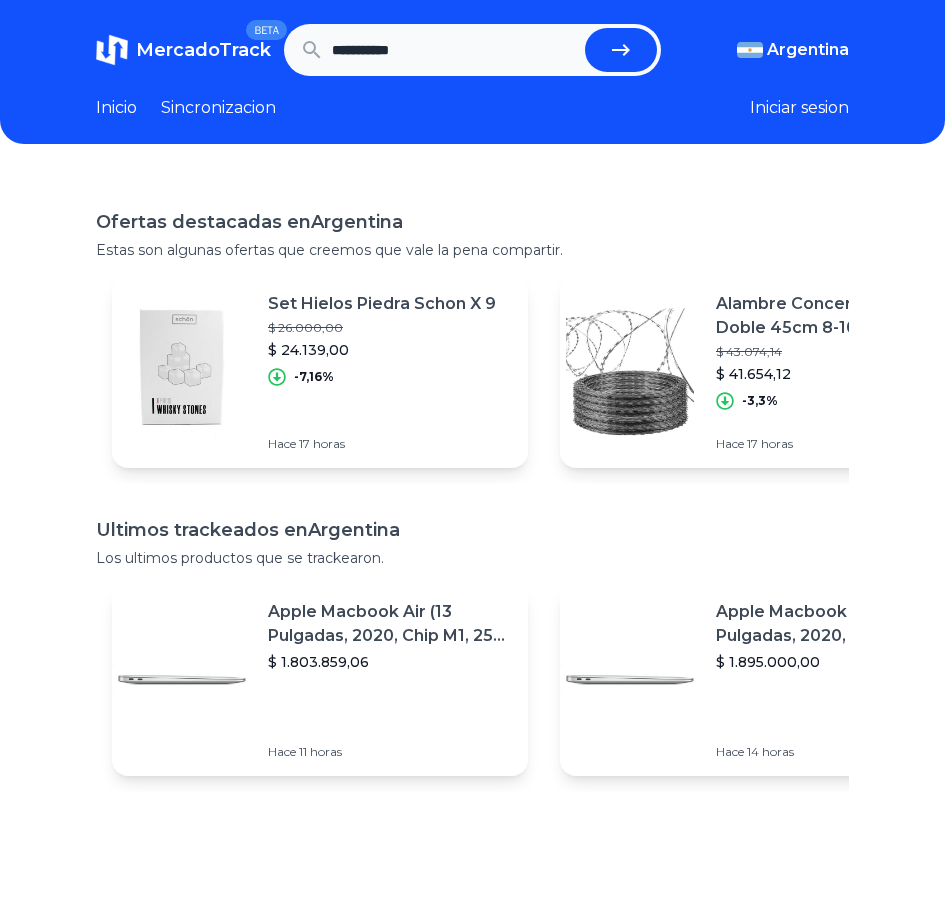 type on "**********" 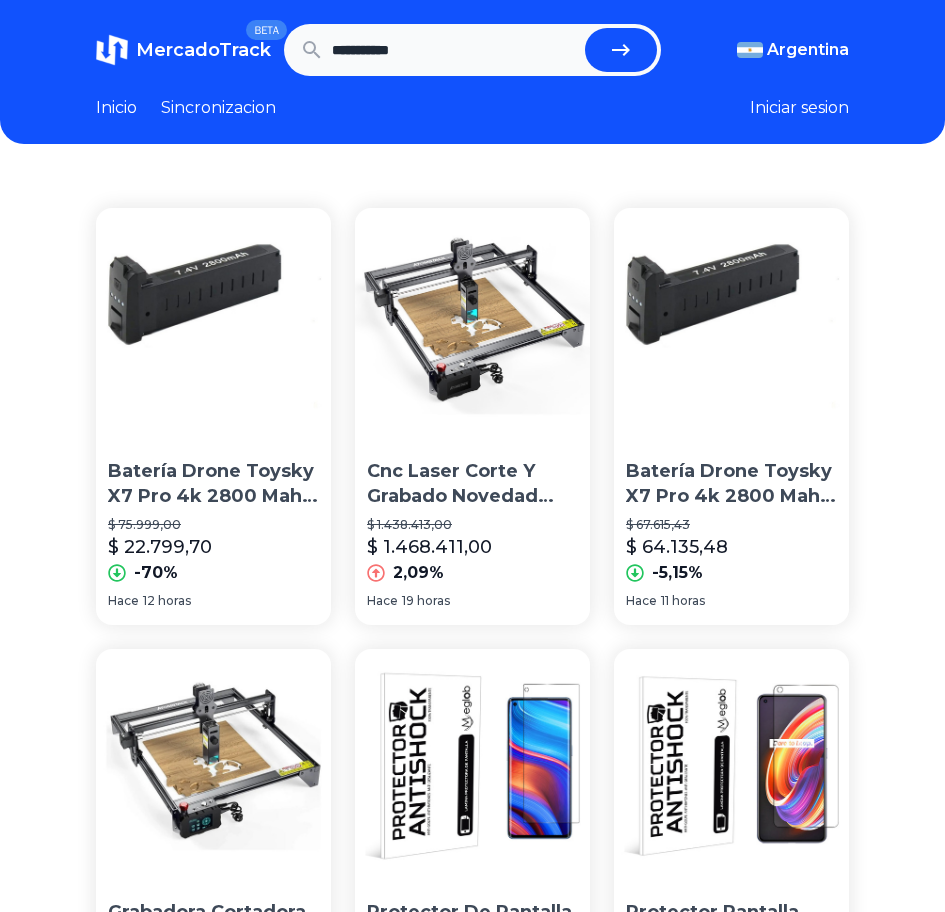 scroll, scrollTop: 0, scrollLeft: 0, axis: both 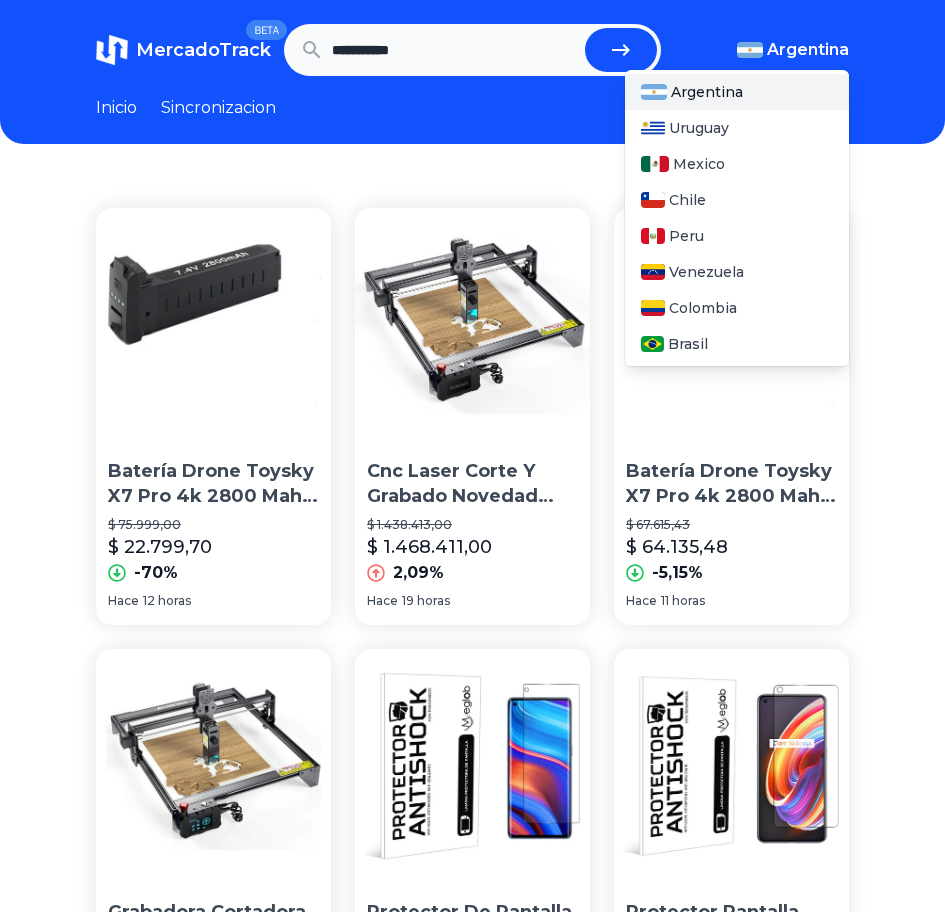 click on "Argentina" at bounding box center [808, 50] 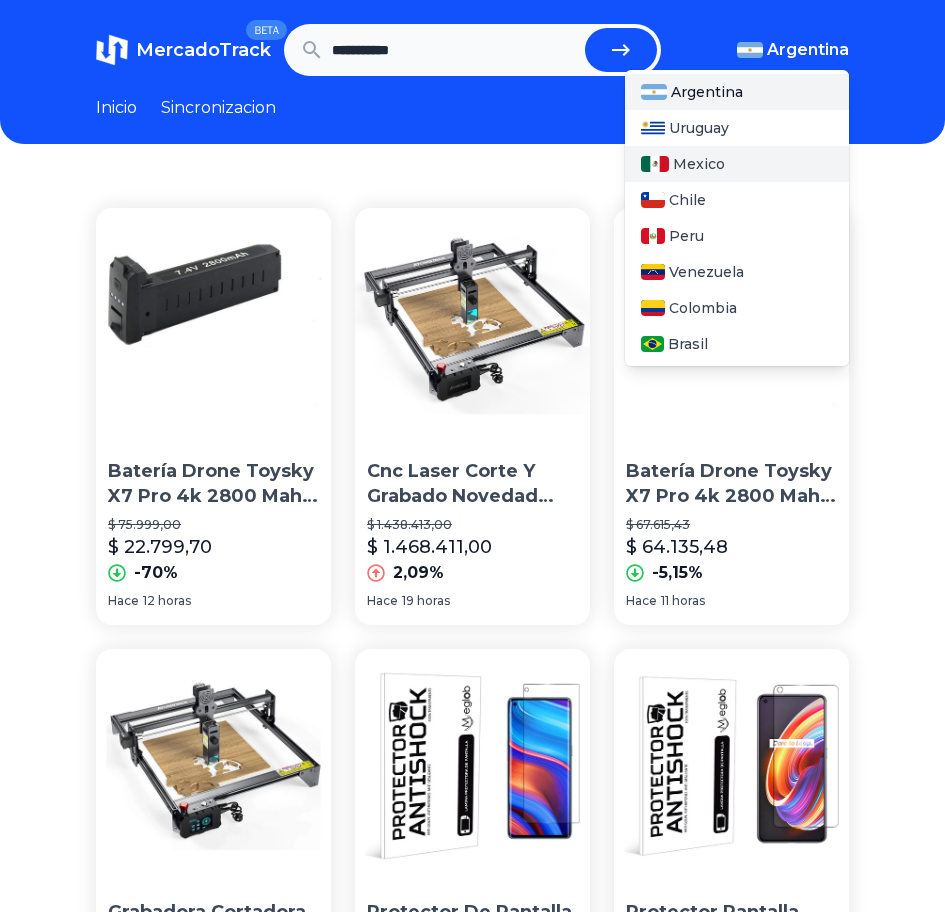 click on "Mexico" at bounding box center (699, 164) 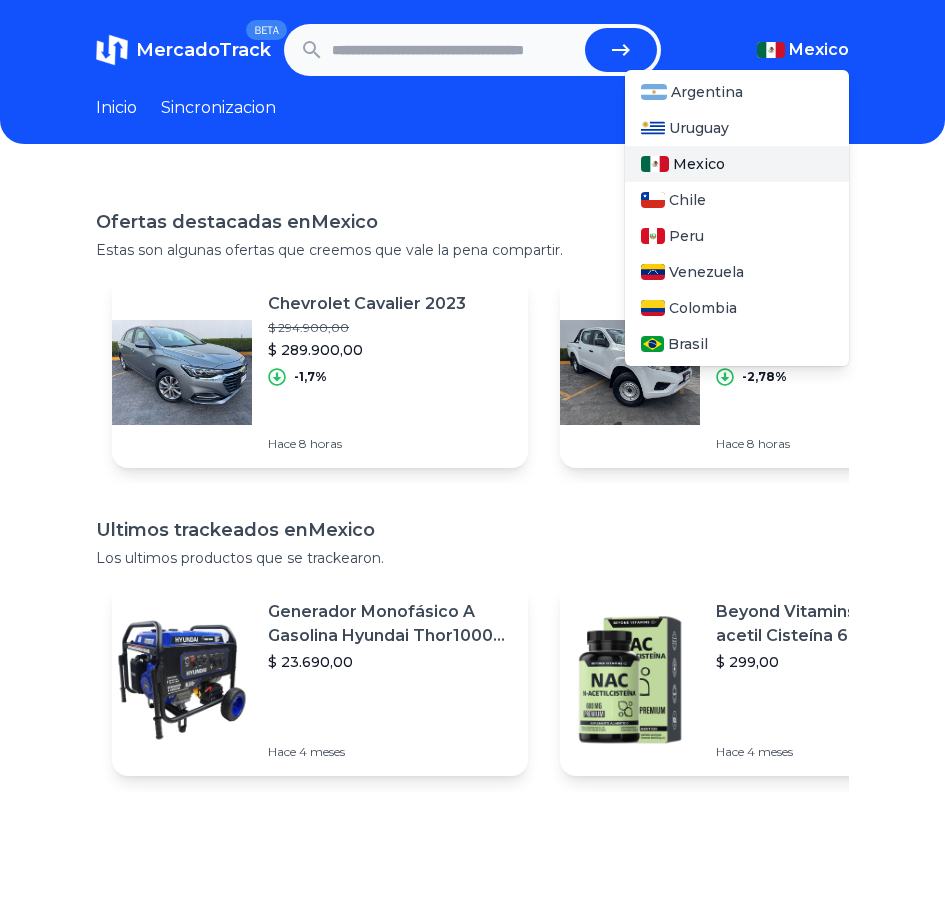 click on "Mexico" at bounding box center [699, 164] 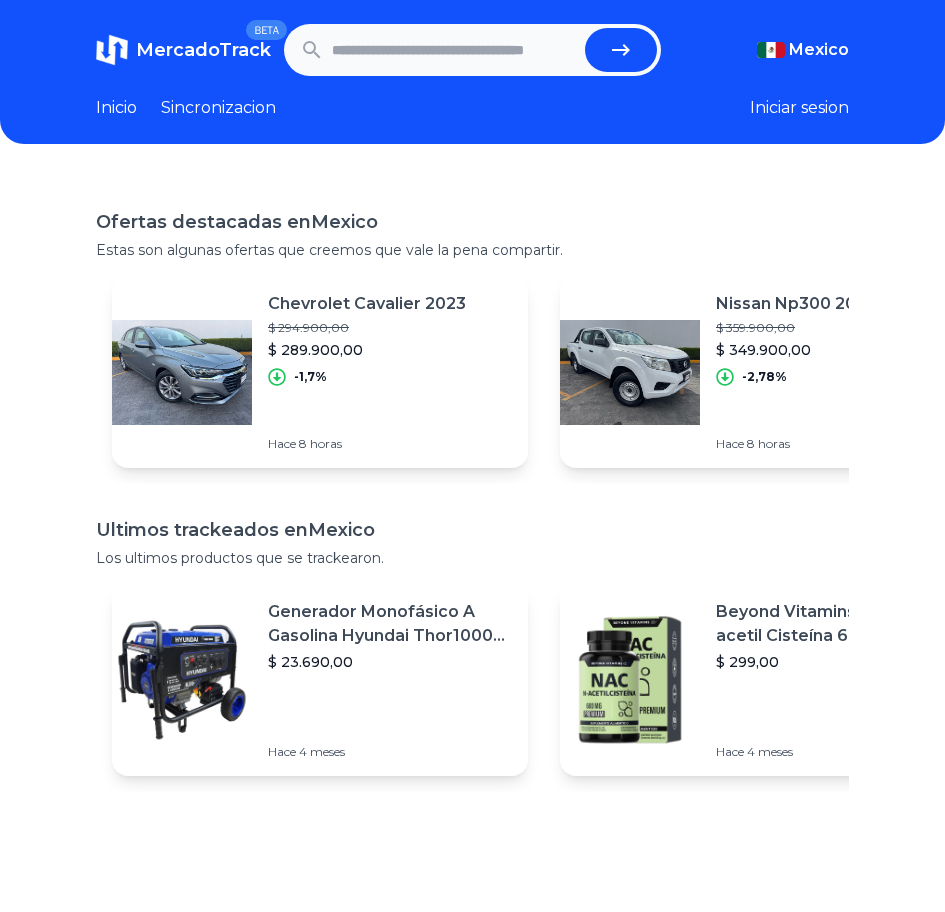 click at bounding box center (454, 50) 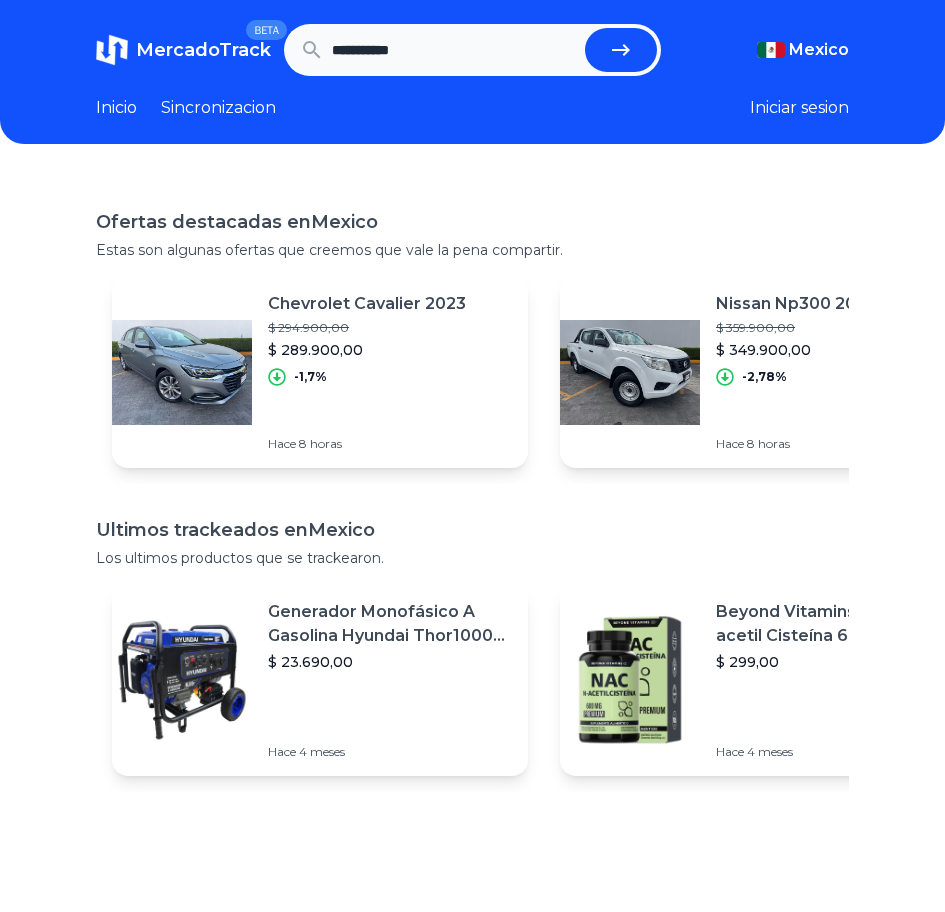 type on "**********" 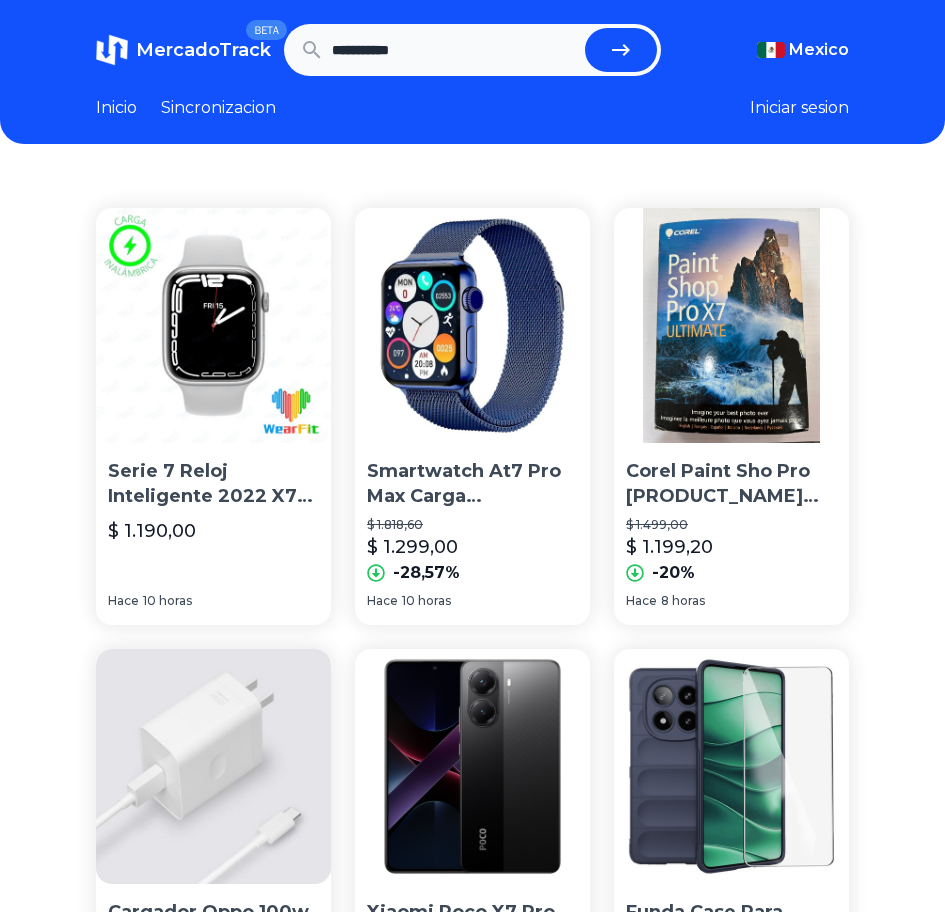 scroll, scrollTop: 900, scrollLeft: 0, axis: vertical 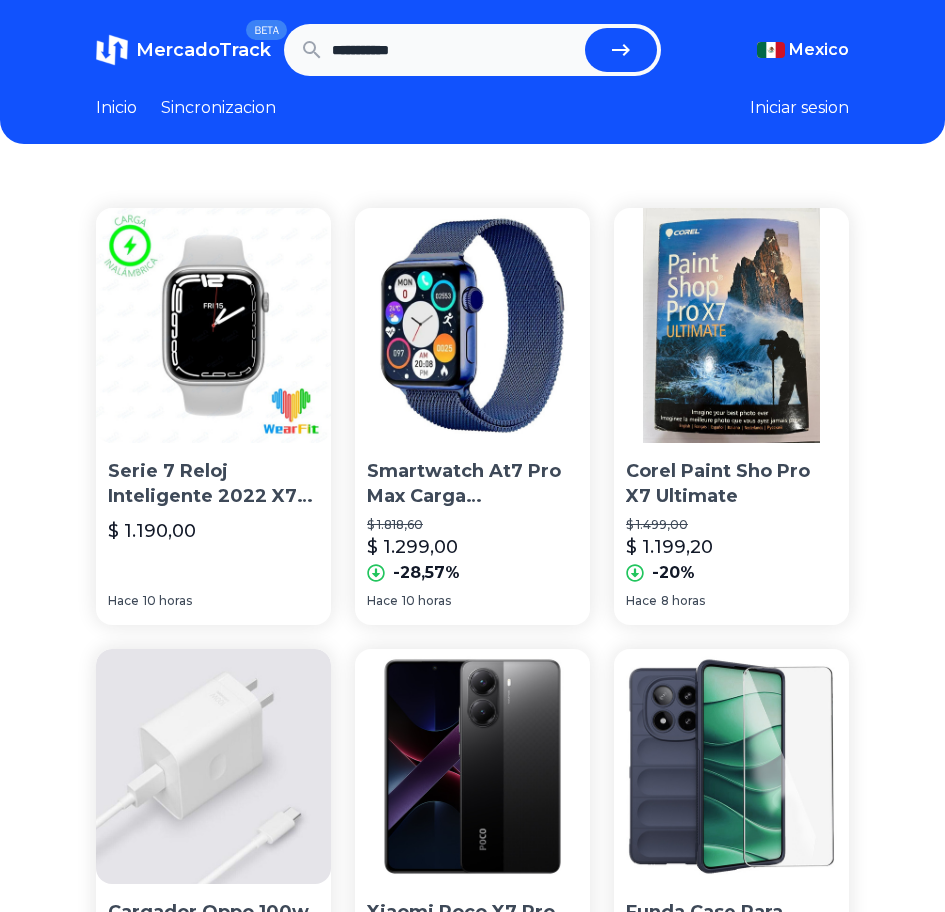 drag, startPoint x: 533, startPoint y: 42, endPoint x: -43, endPoint y: 46, distance: 576.0139 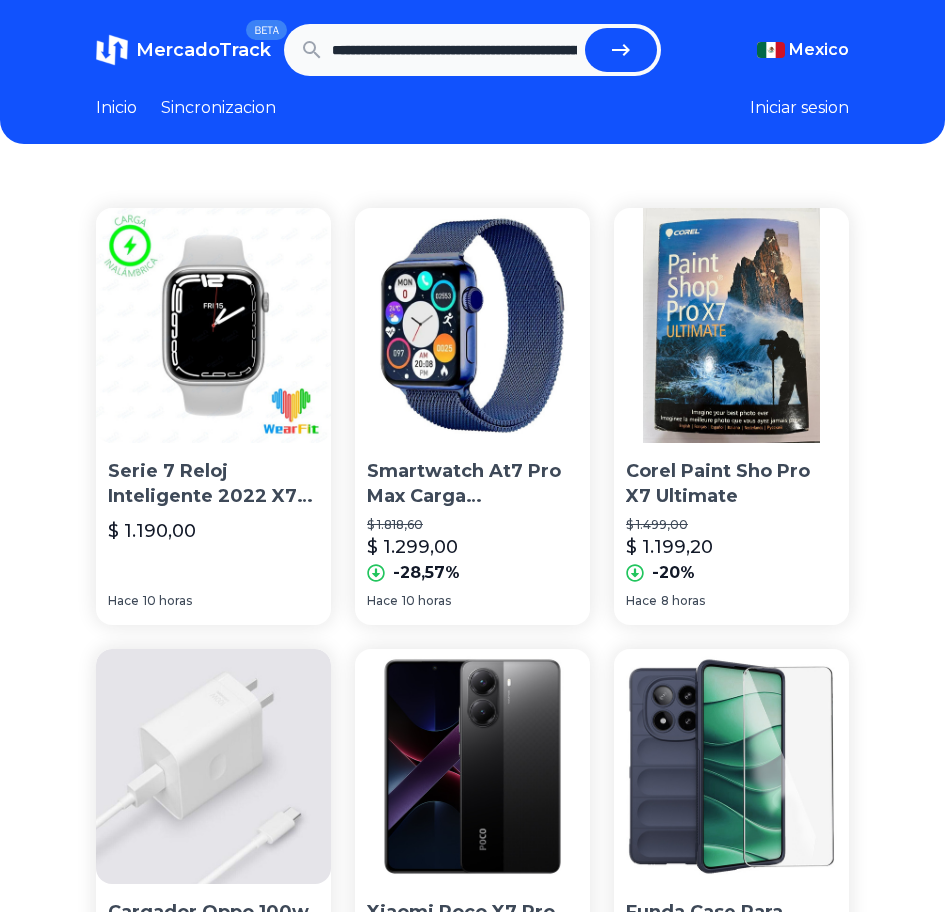 scroll, scrollTop: 0, scrollLeft: 3154, axis: horizontal 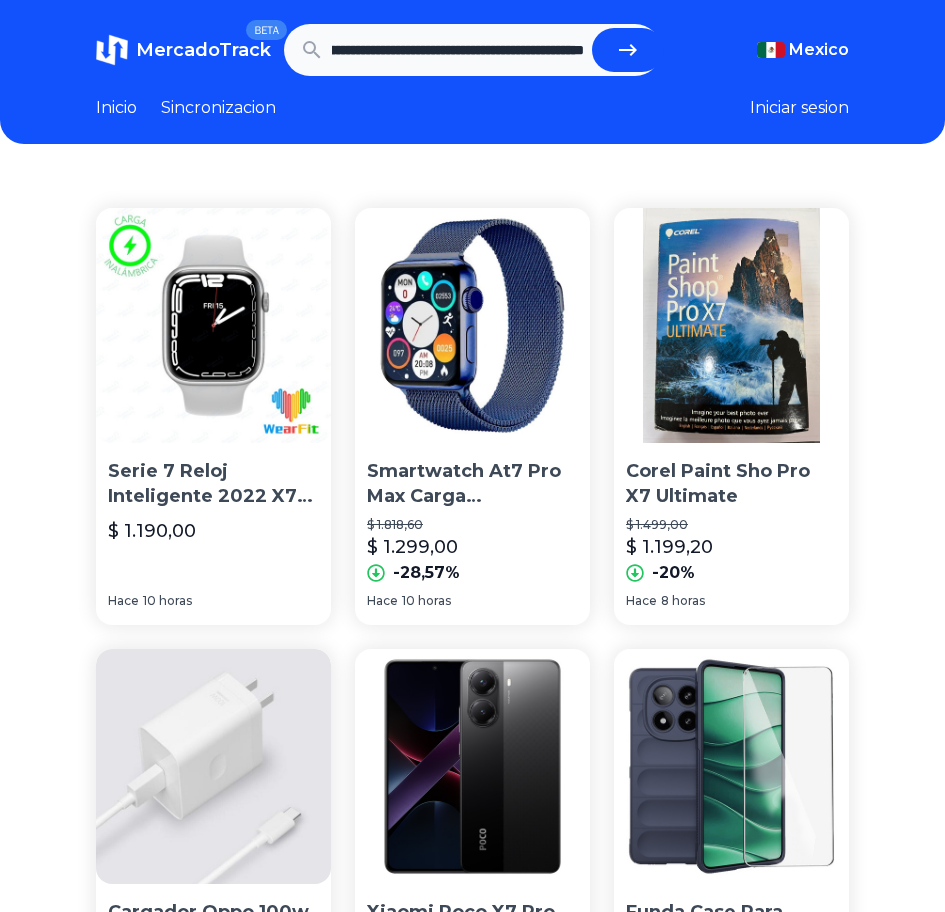 click at bounding box center [628, 50] 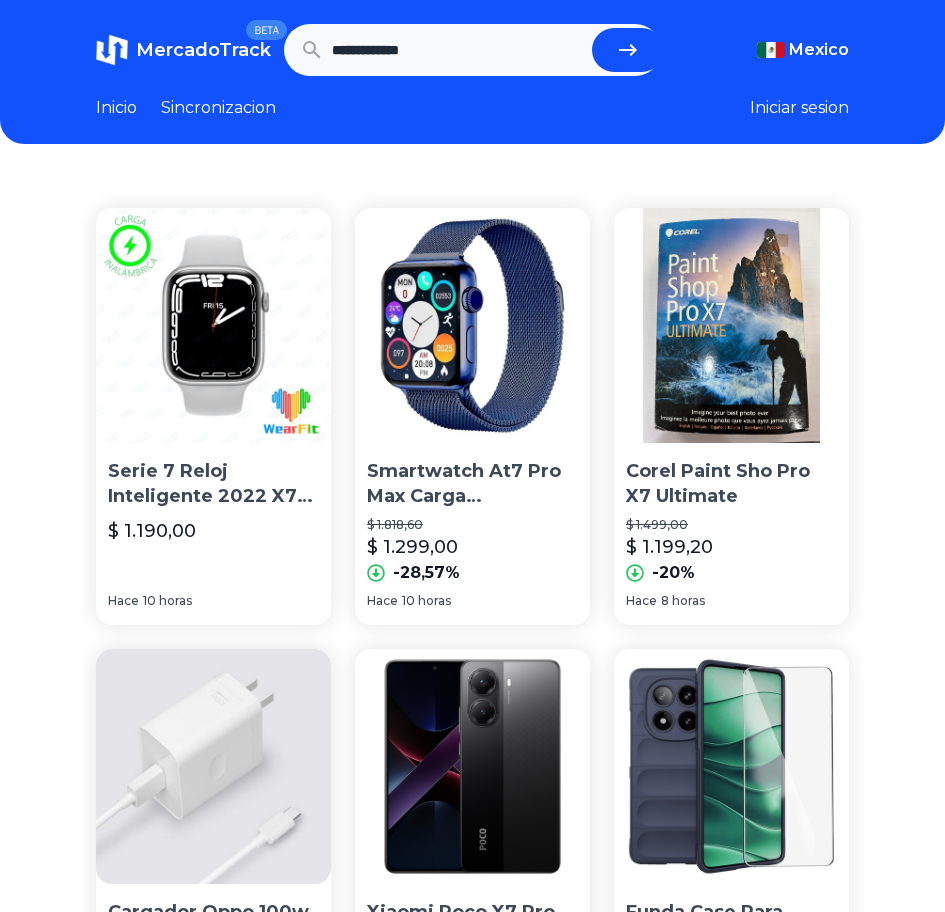 scroll, scrollTop: 0, scrollLeft: 0, axis: both 